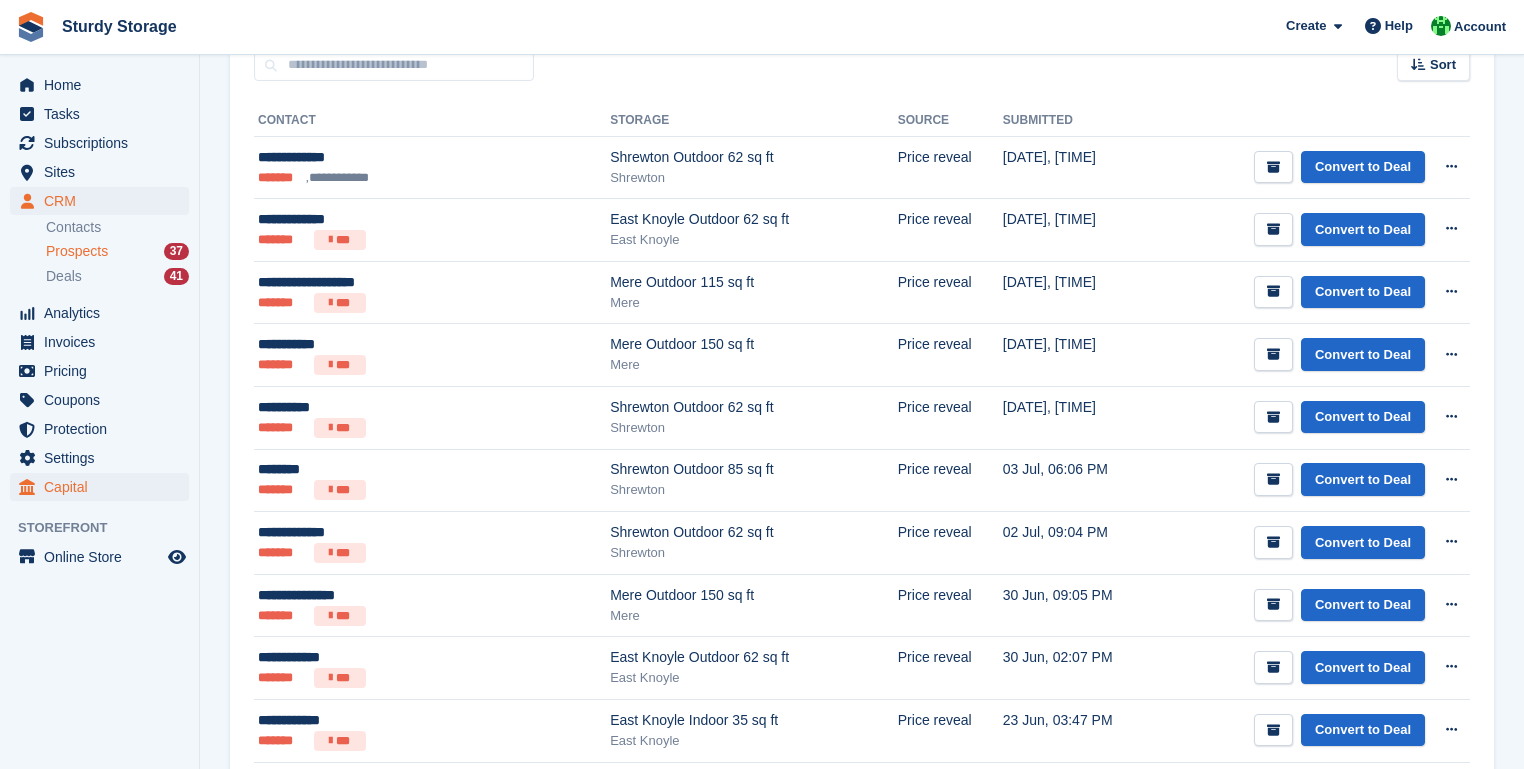 scroll, scrollTop: 0, scrollLeft: 0, axis: both 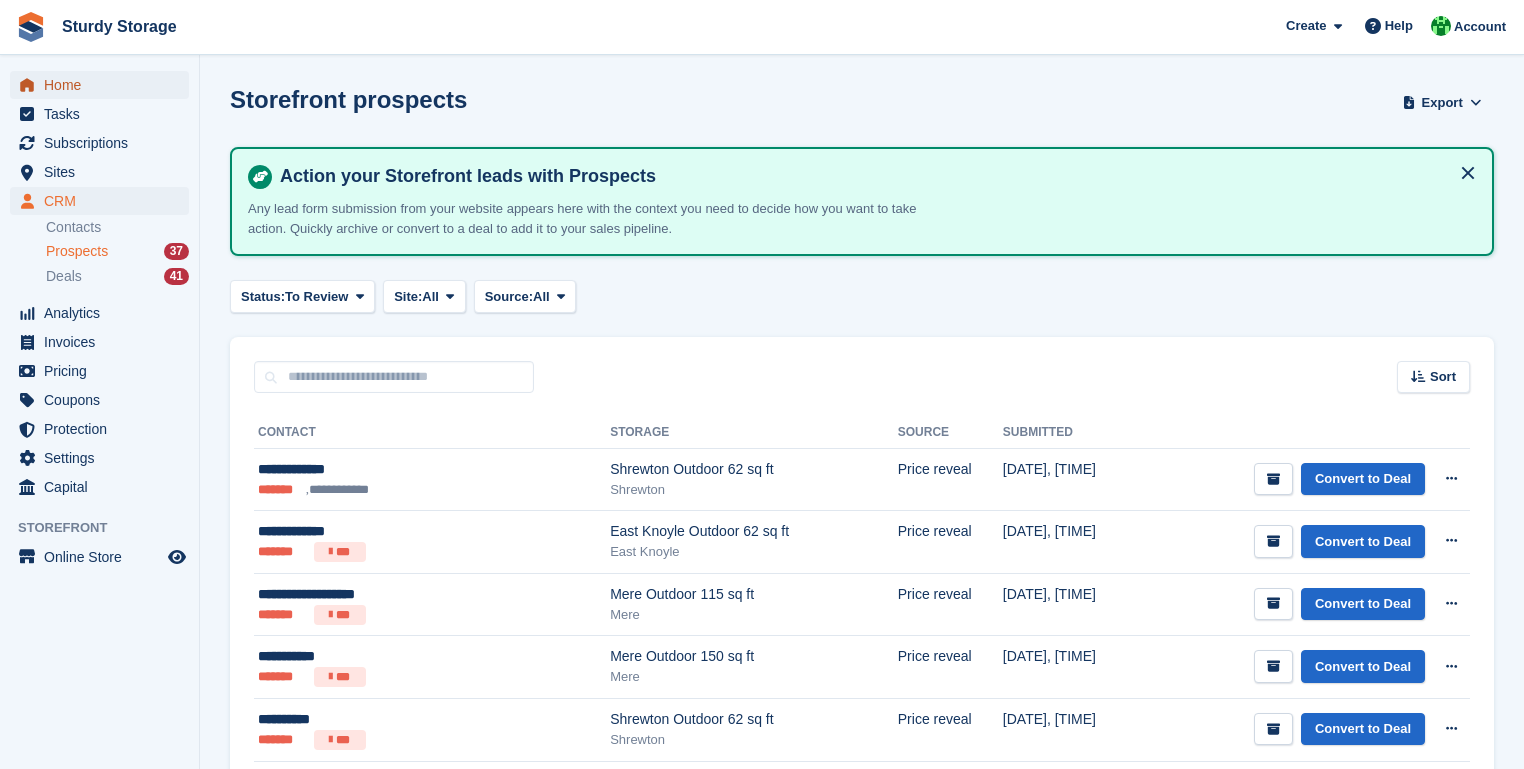click on "Home" at bounding box center (104, 85) 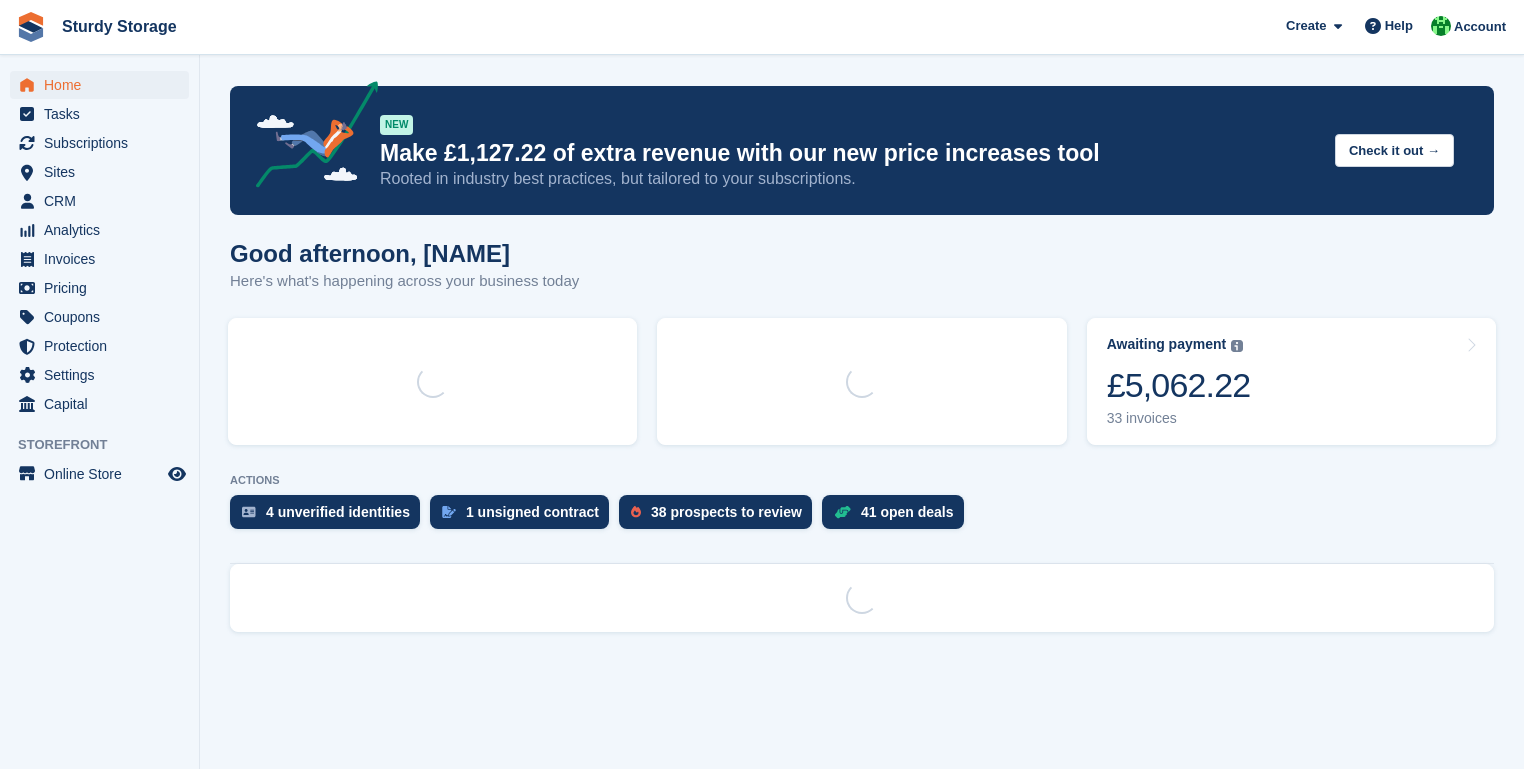 scroll, scrollTop: 0, scrollLeft: 0, axis: both 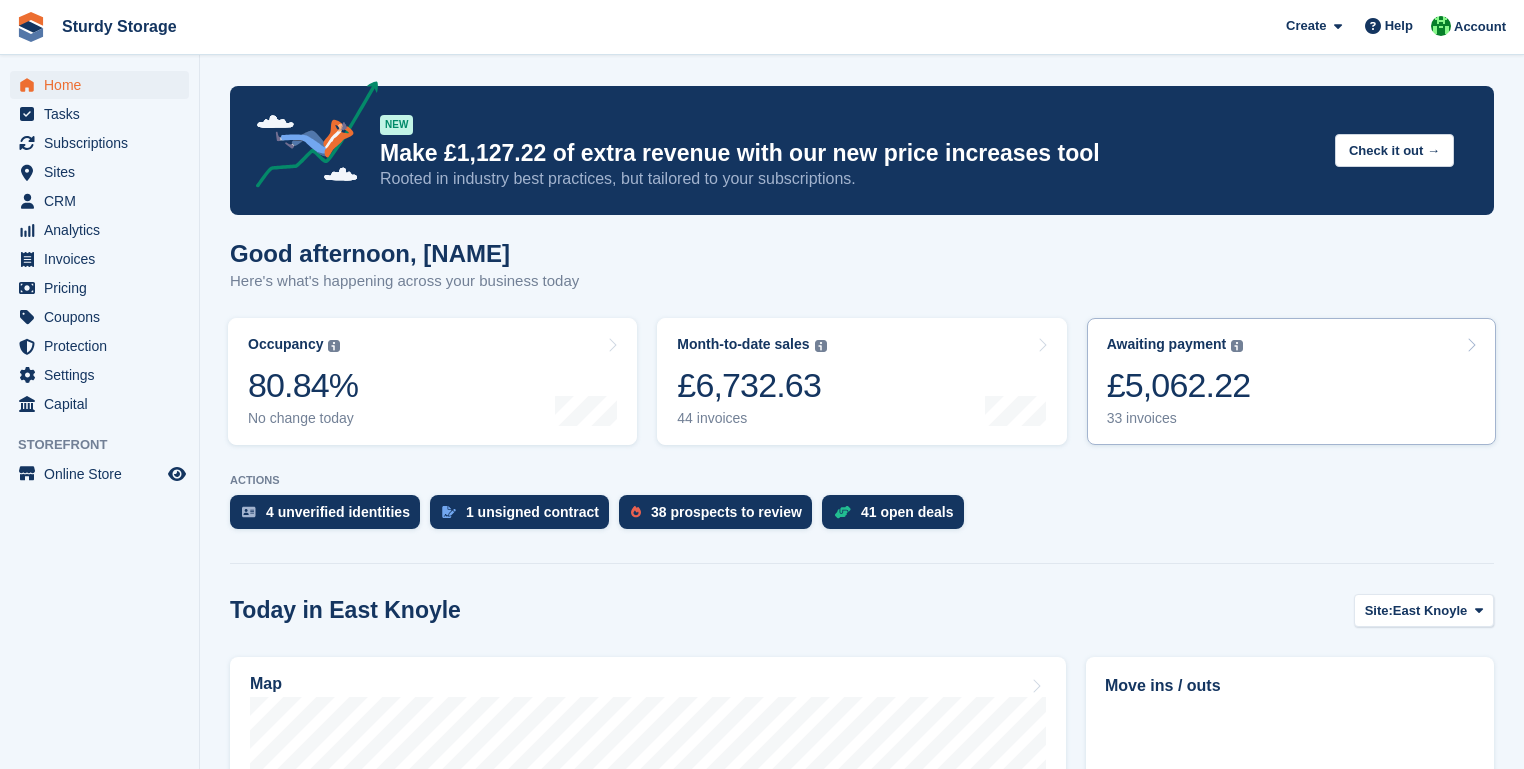 click on "£5,062.22" at bounding box center (1179, 385) 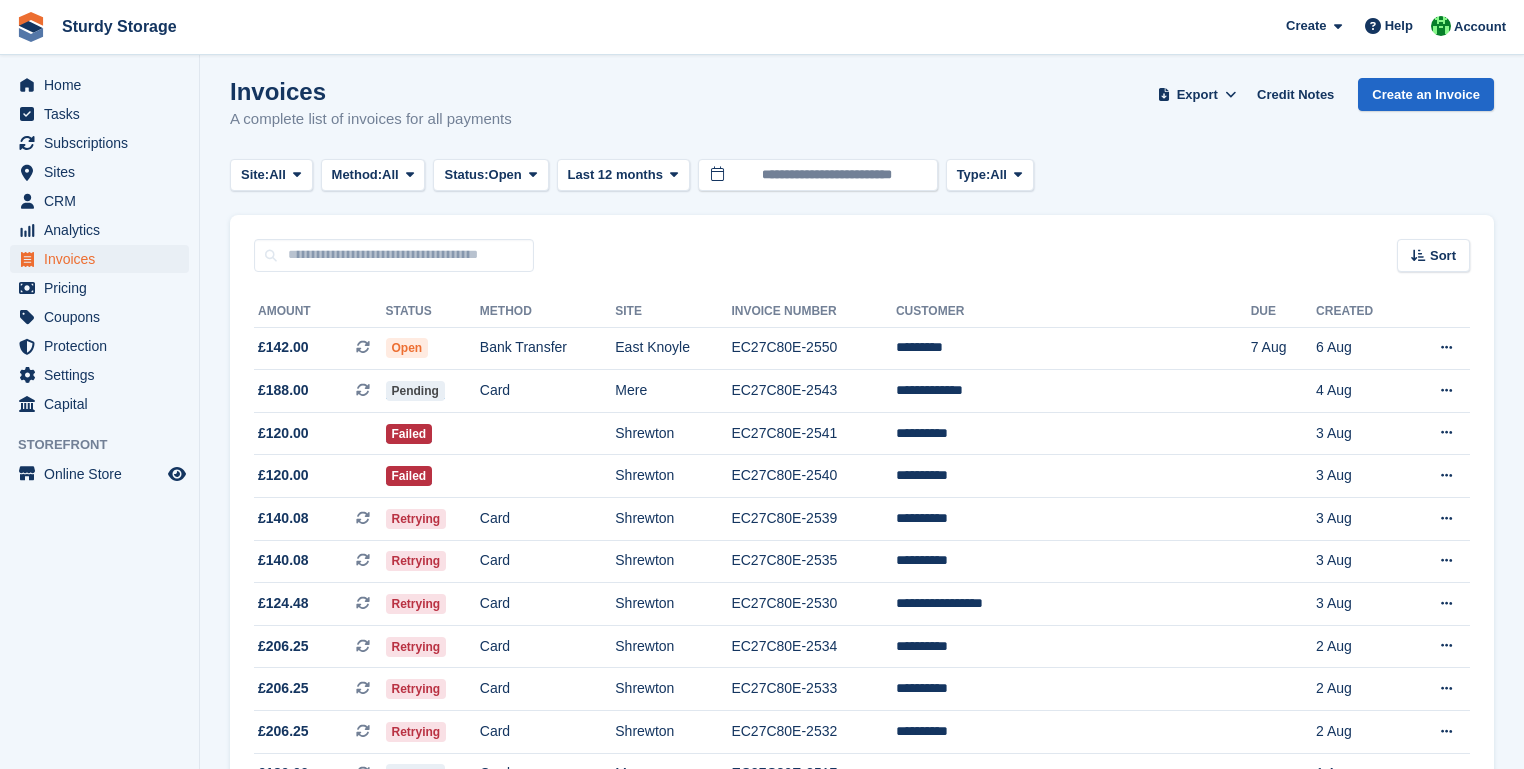 scroll, scrollTop: 0, scrollLeft: 0, axis: both 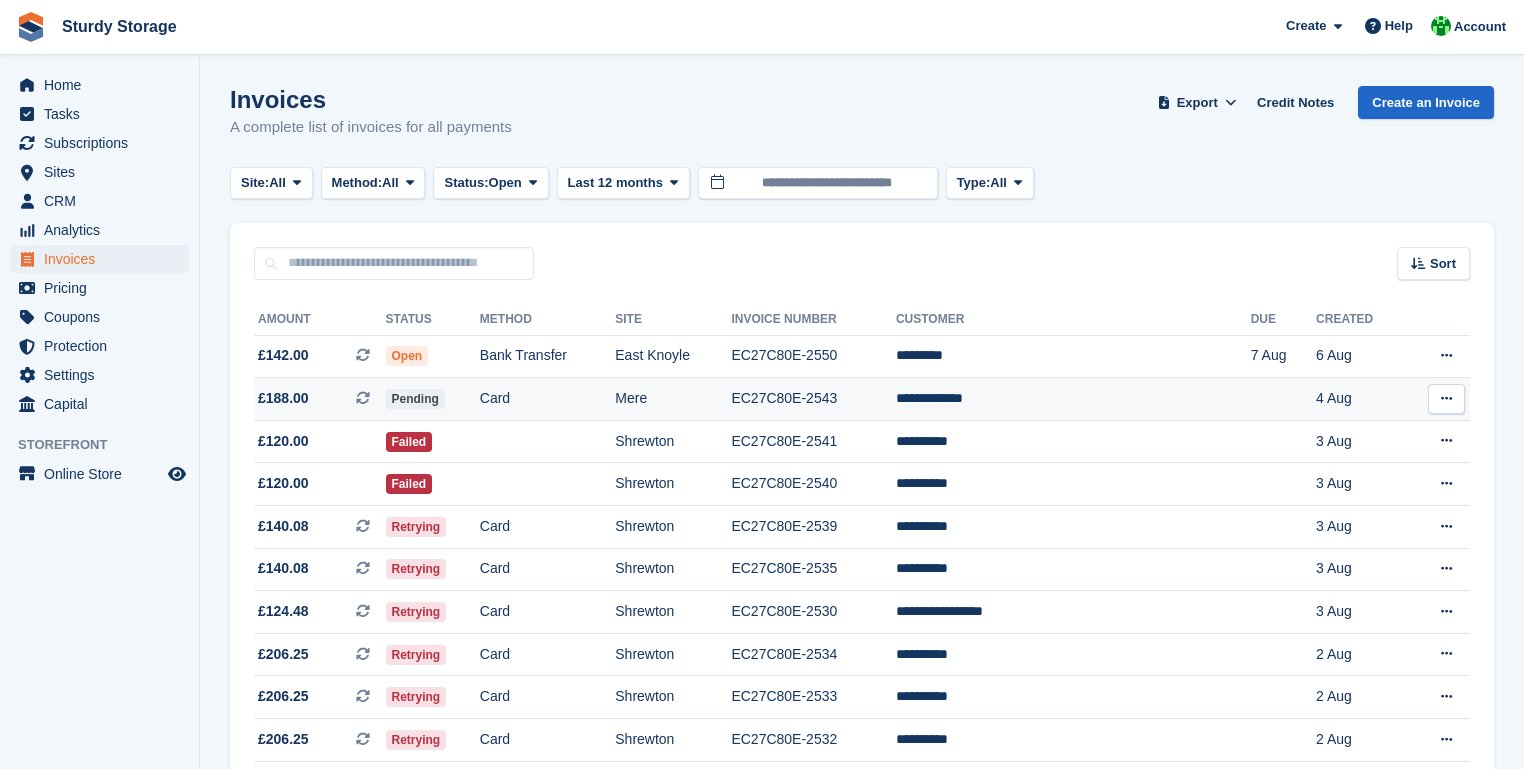 click on "**********" at bounding box center (1073, 399) 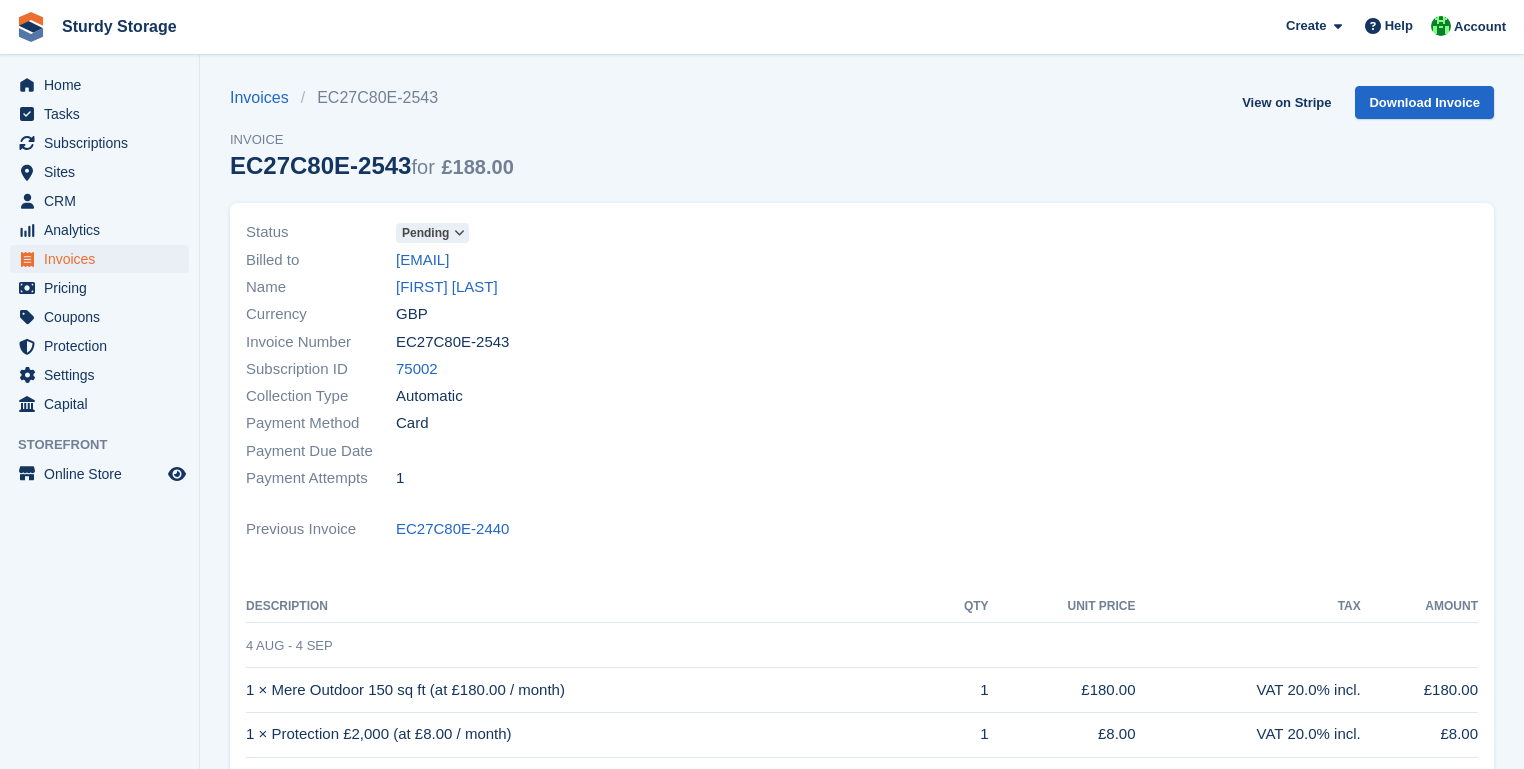 scroll, scrollTop: 0, scrollLeft: 0, axis: both 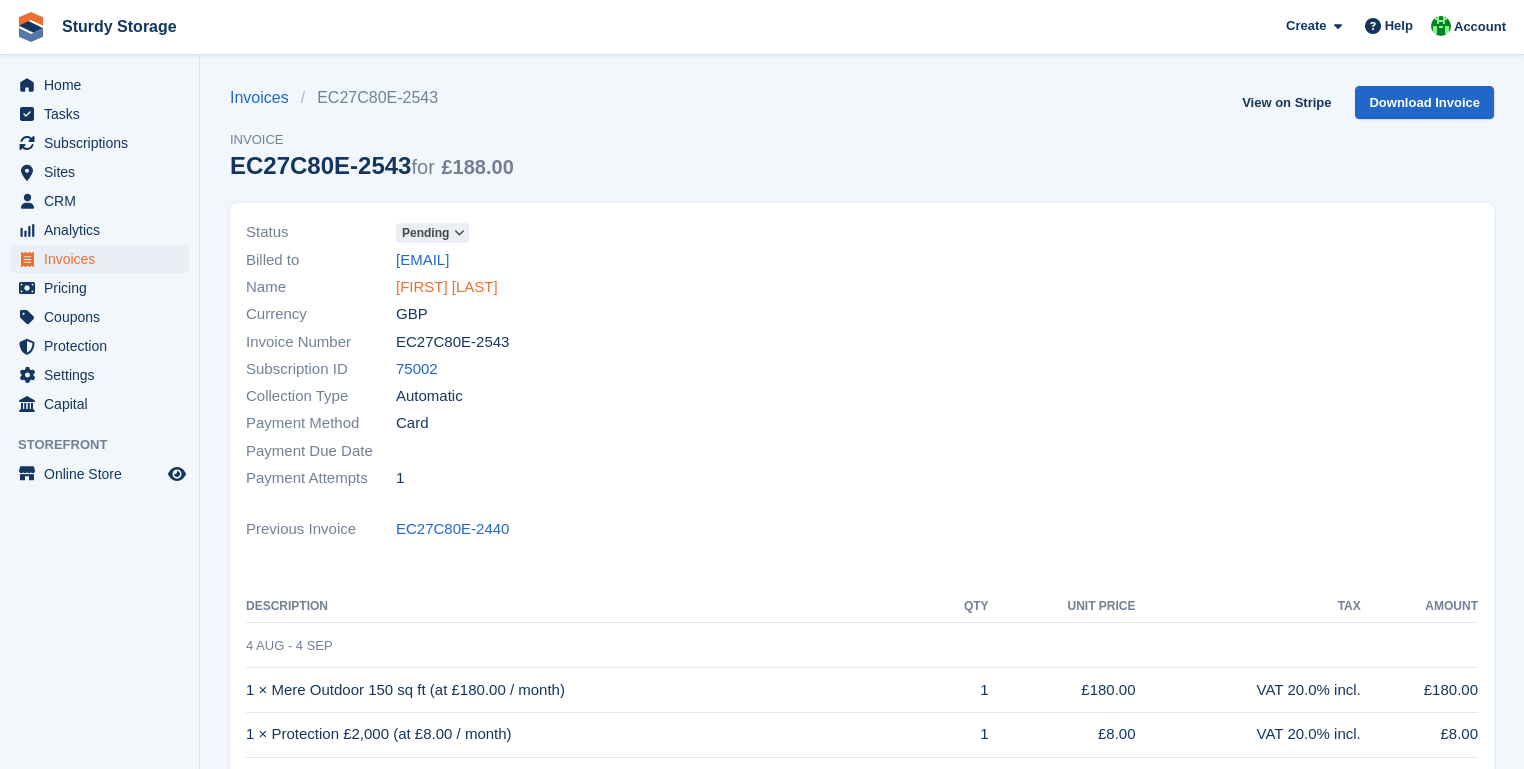 click on "Wayne Stevens" at bounding box center [447, 287] 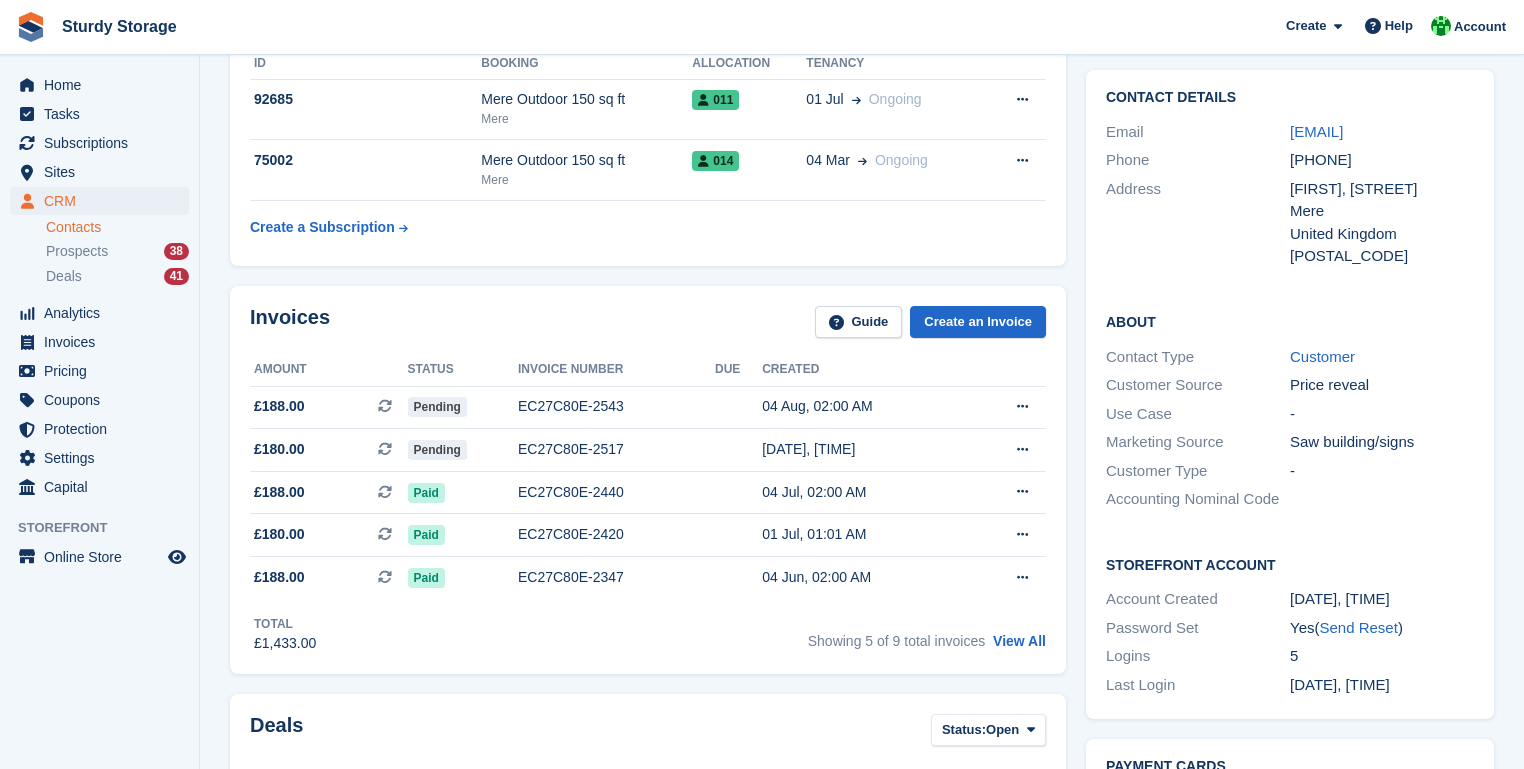 scroll, scrollTop: 0, scrollLeft: 0, axis: both 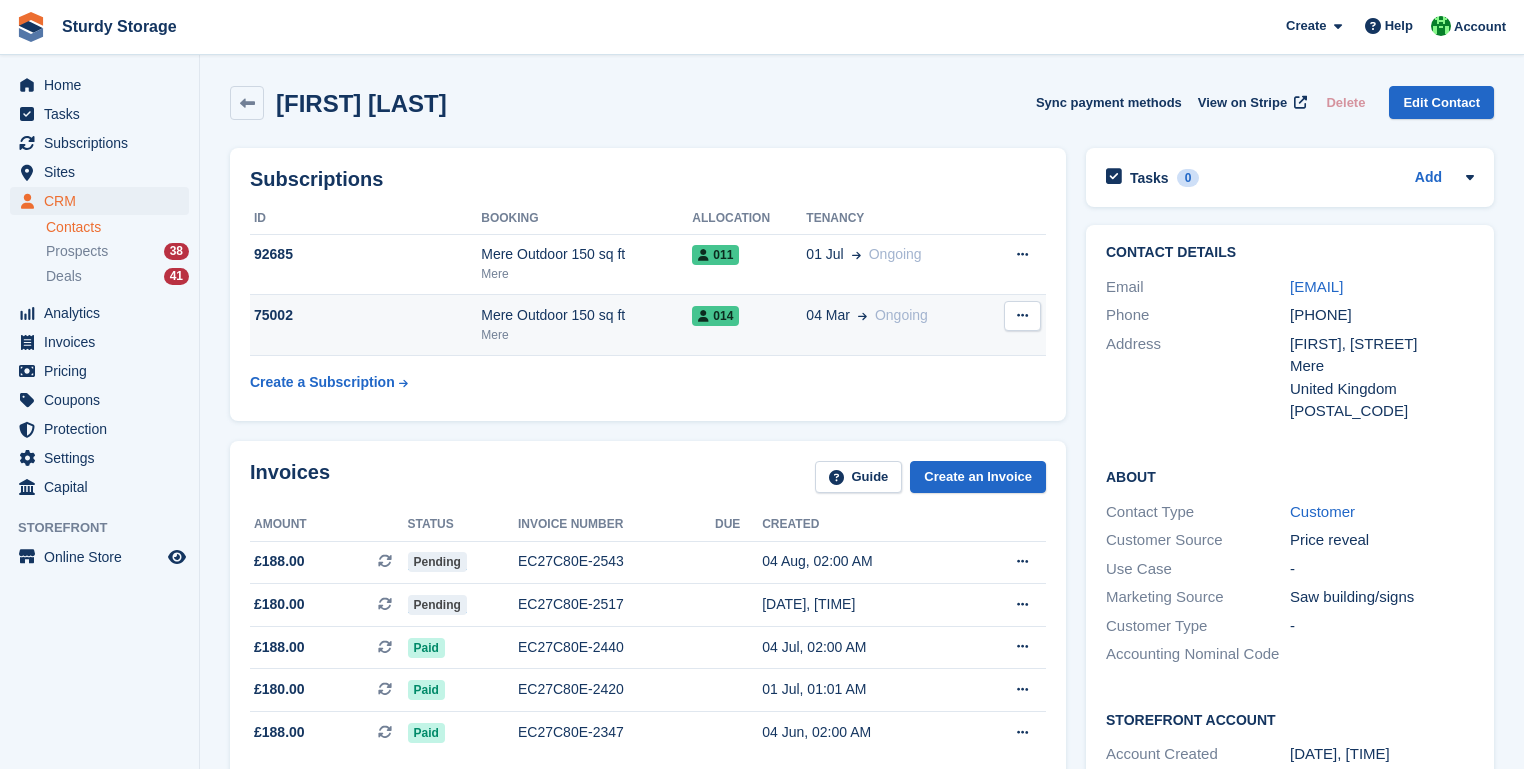 click on "75002" at bounding box center (365, 315) 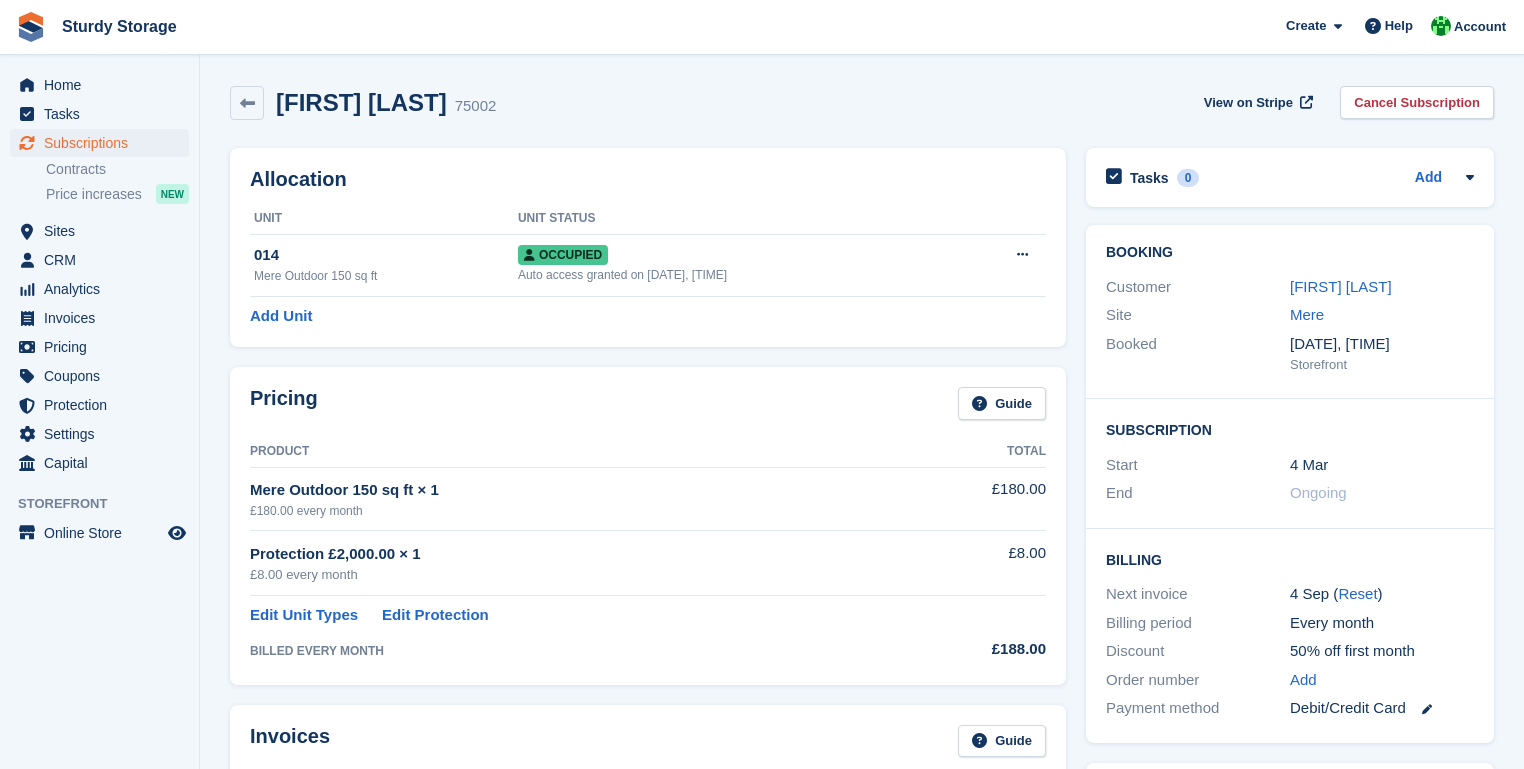 scroll, scrollTop: 0, scrollLeft: 0, axis: both 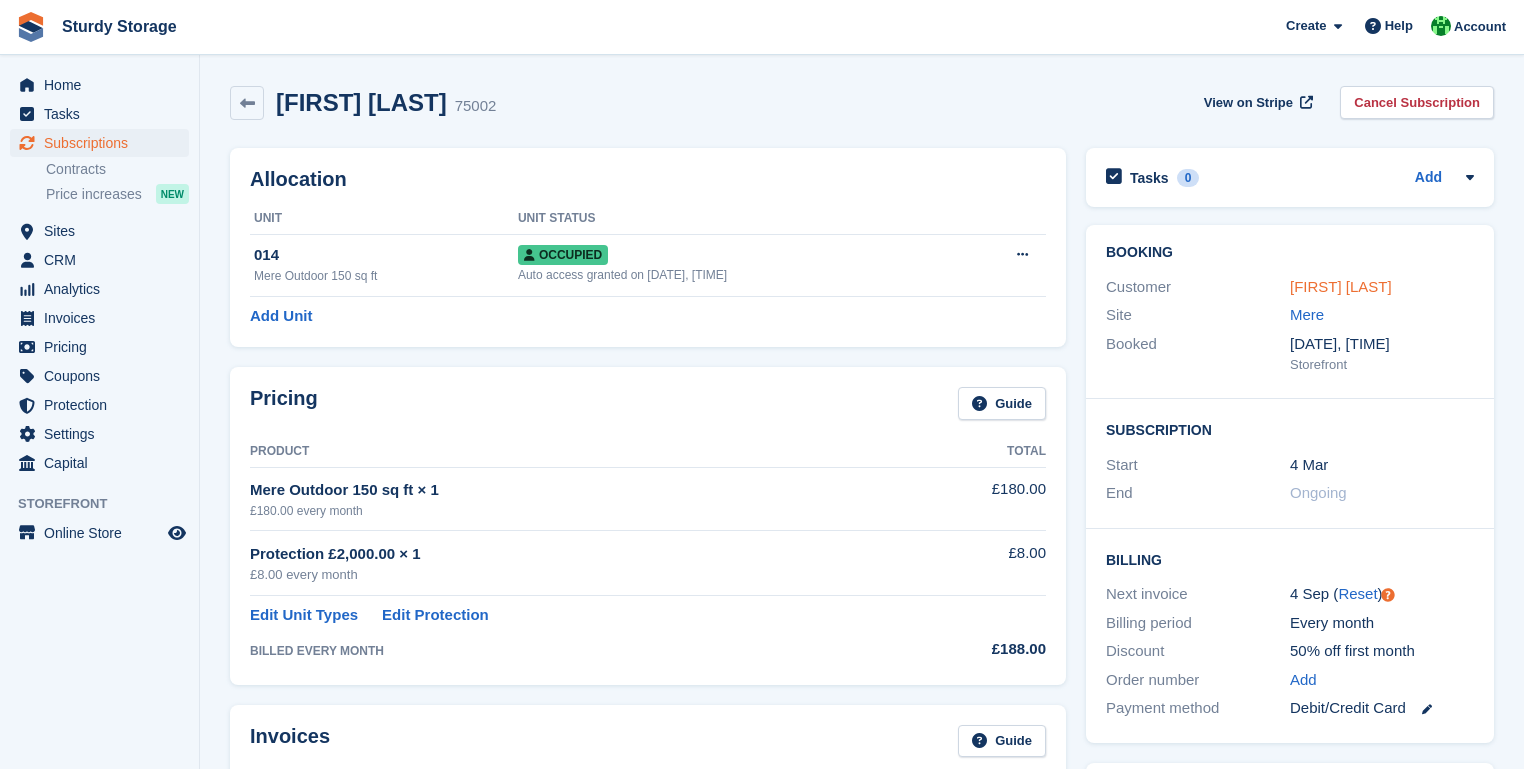 click on "[FIRST] [LAST]" at bounding box center [1341, 286] 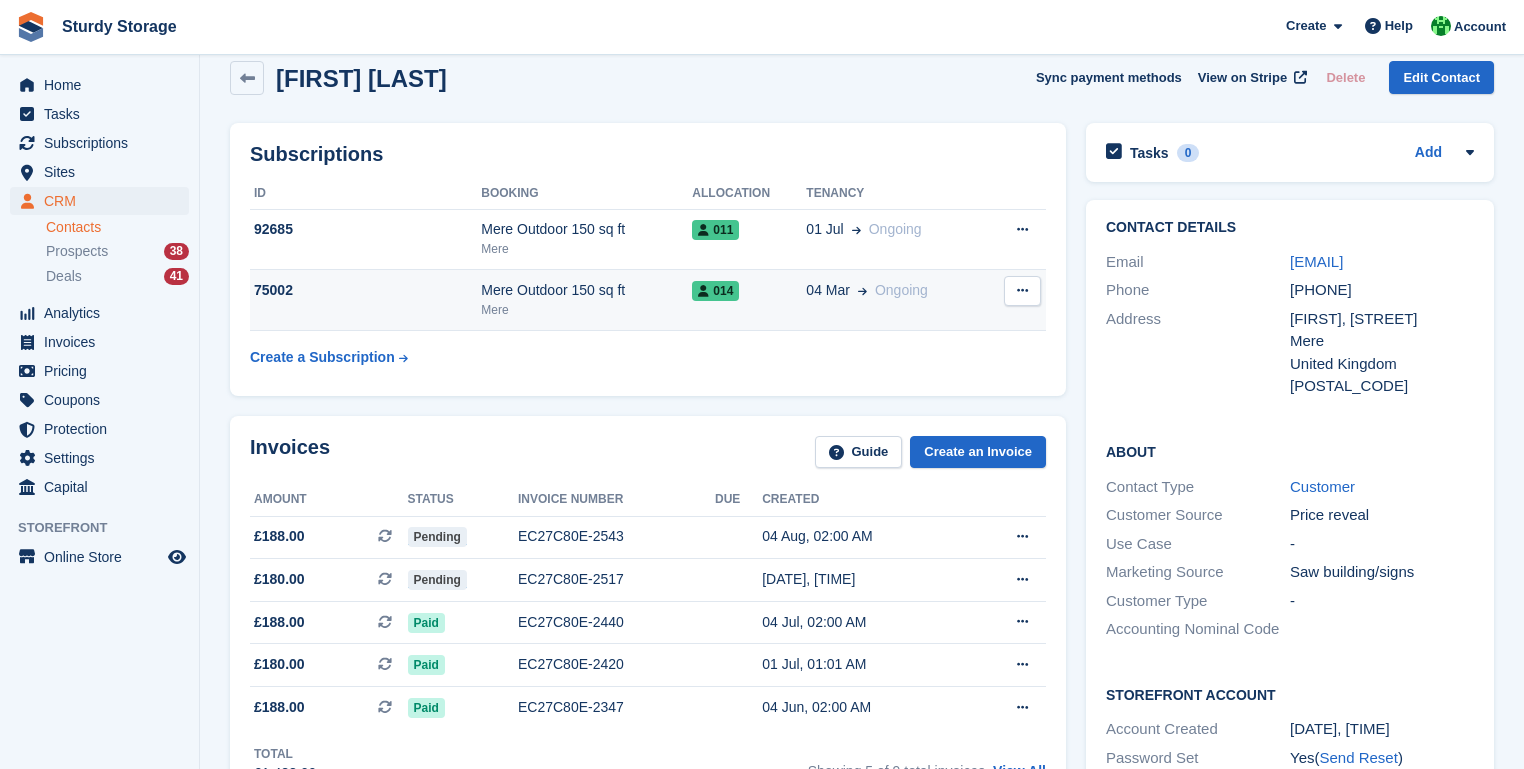 scroll, scrollTop: 0, scrollLeft: 0, axis: both 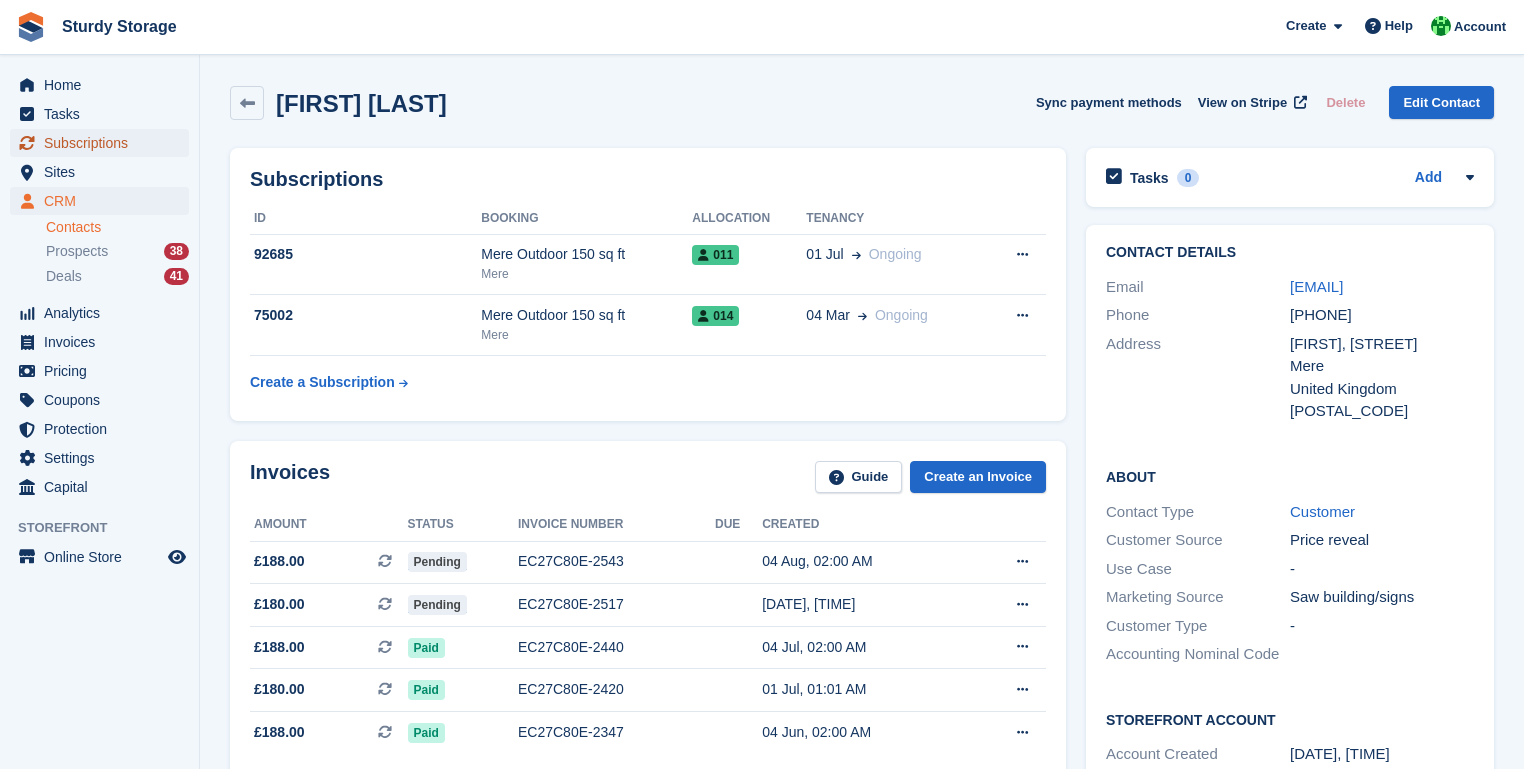 click on "Subscriptions" at bounding box center [104, 143] 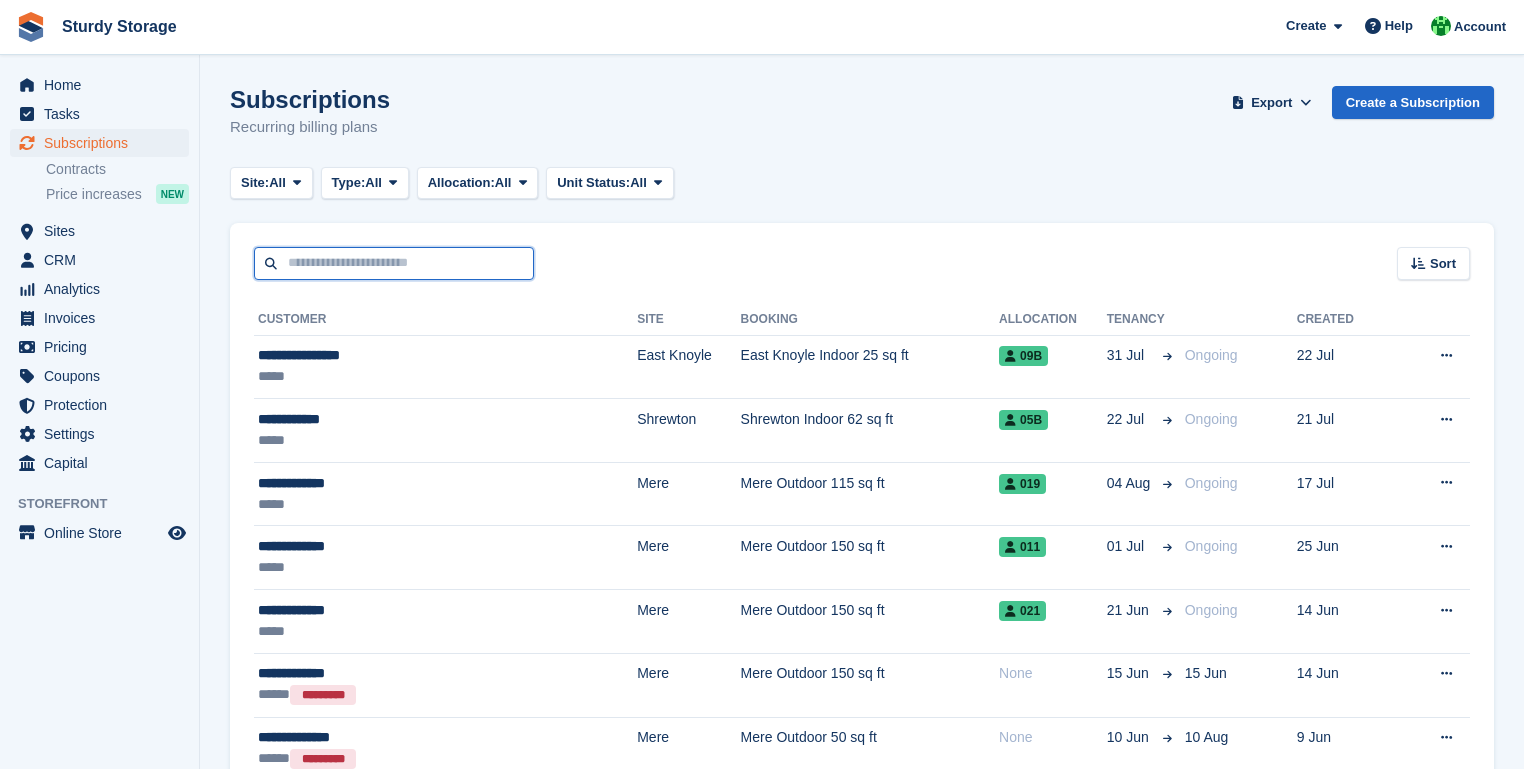 drag, startPoint x: 280, startPoint y: 265, endPoint x: 311, endPoint y: 255, distance: 32.572994 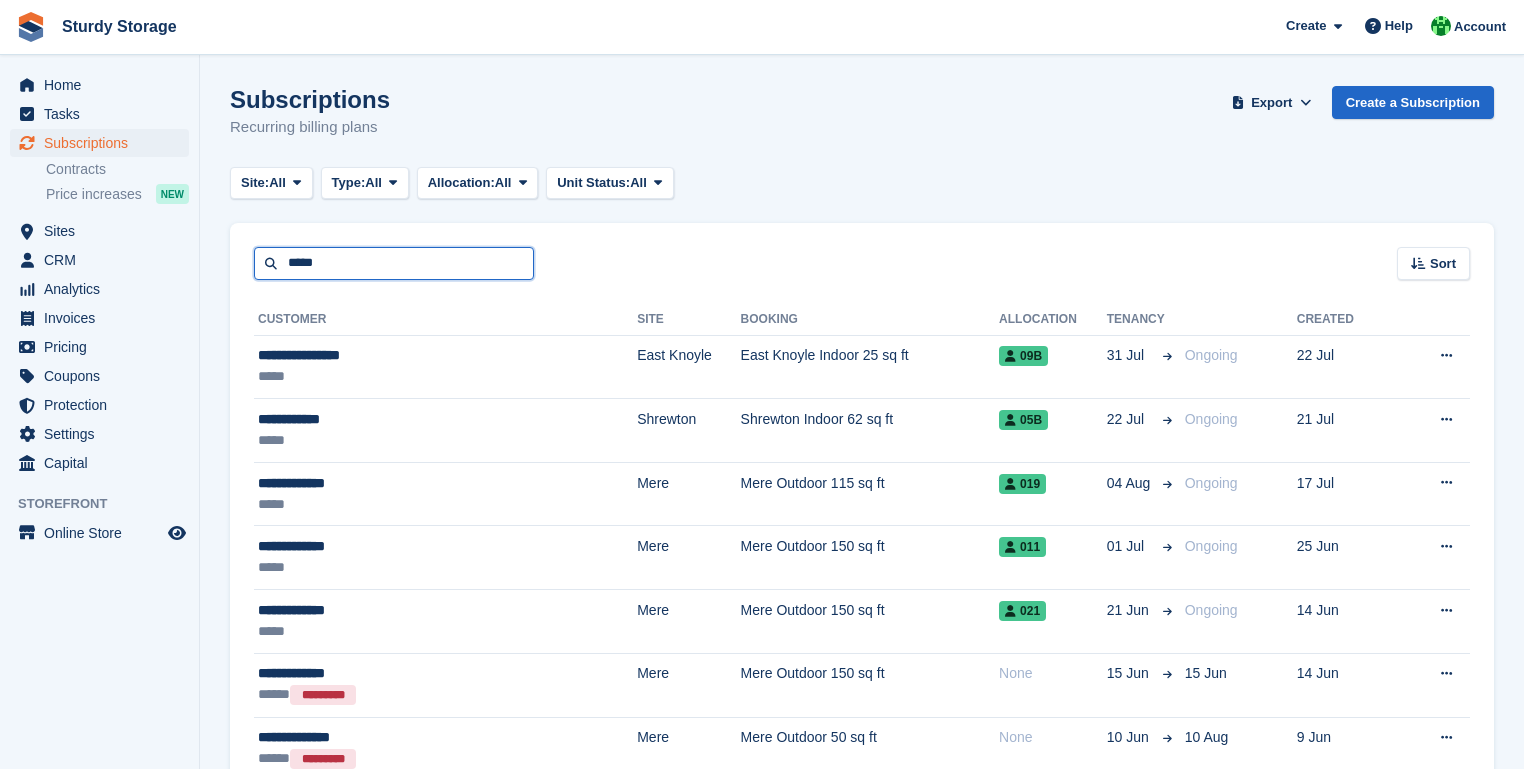 type on "*****" 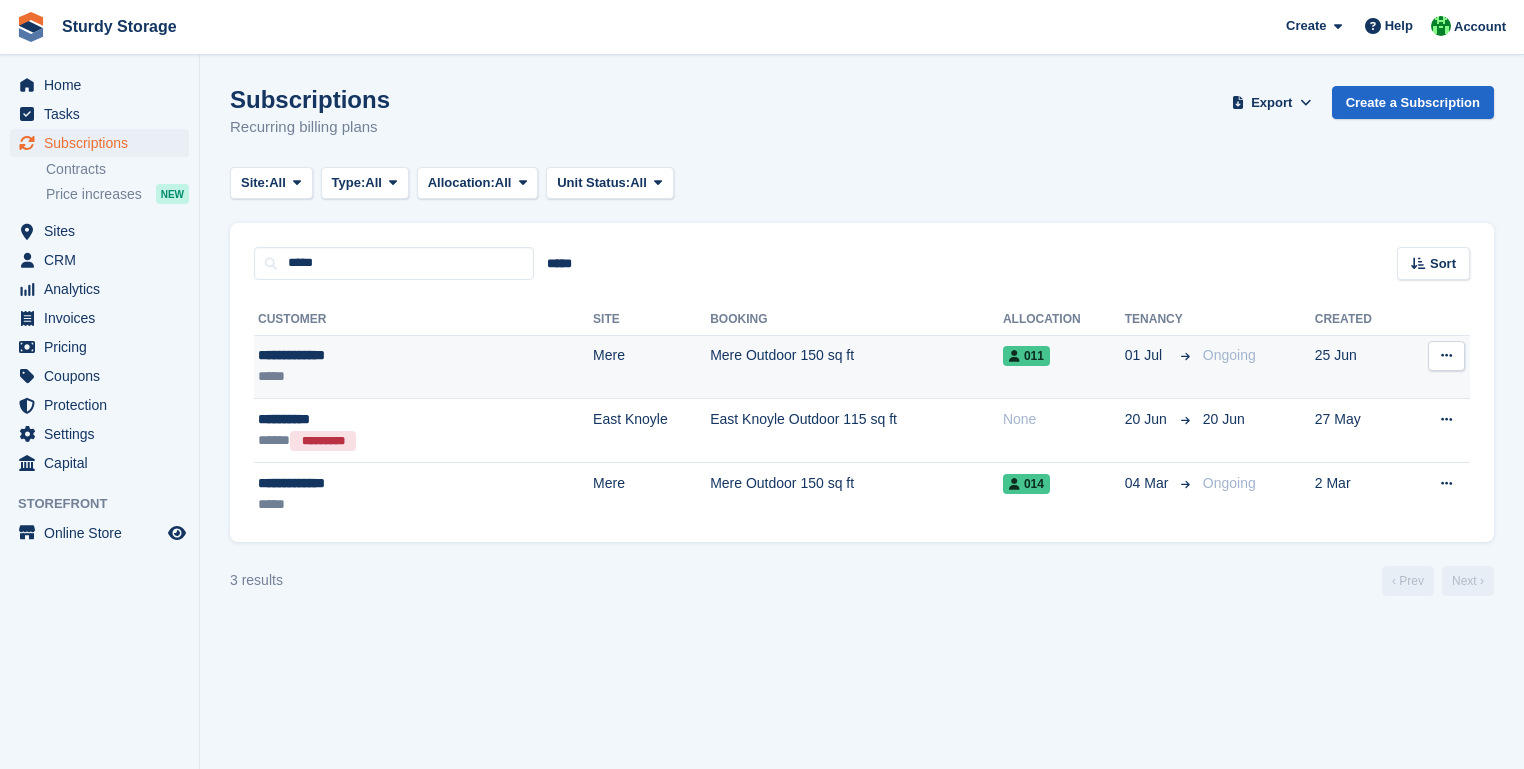 click on "**********" at bounding box center [364, 355] 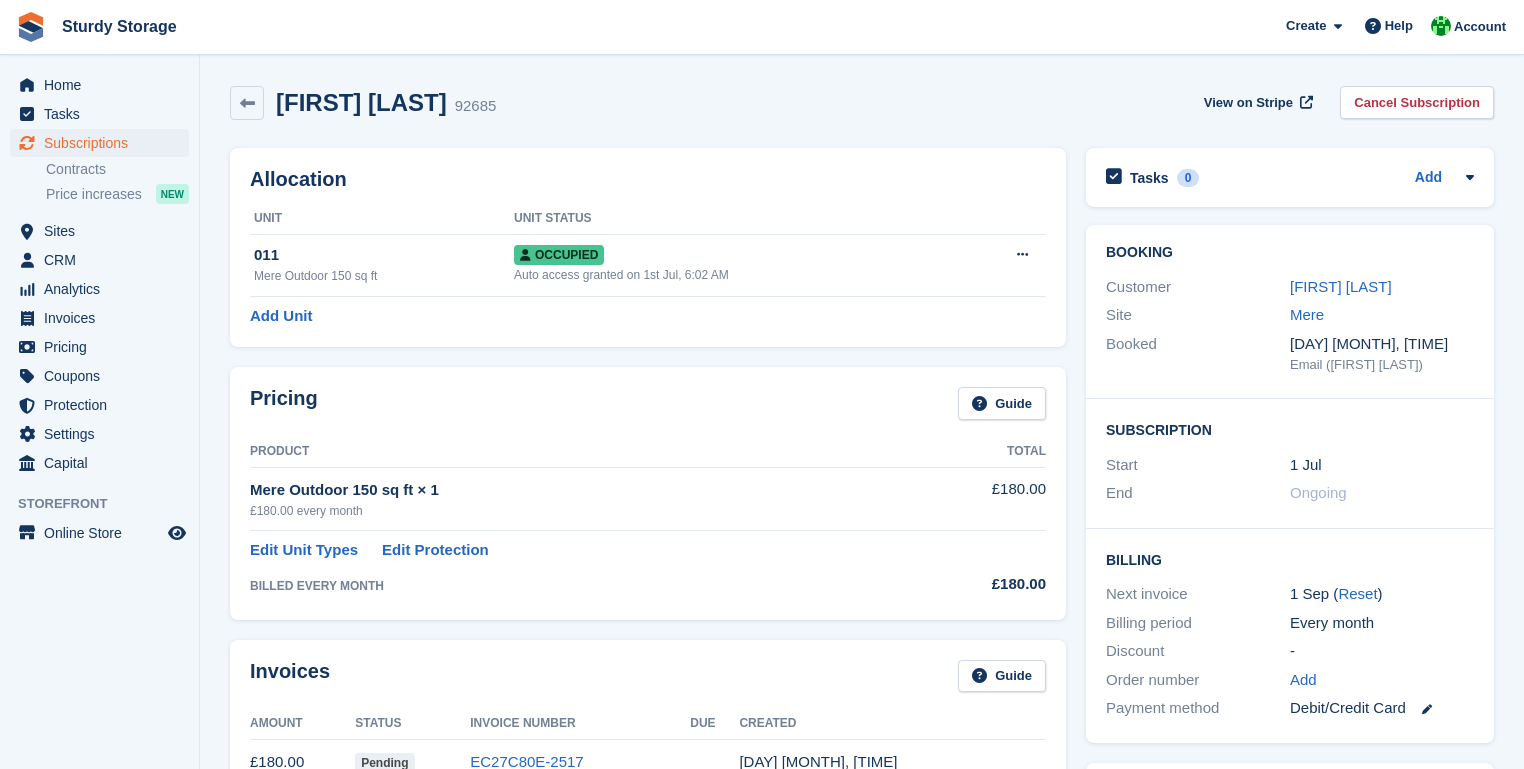 scroll, scrollTop: 0, scrollLeft: 0, axis: both 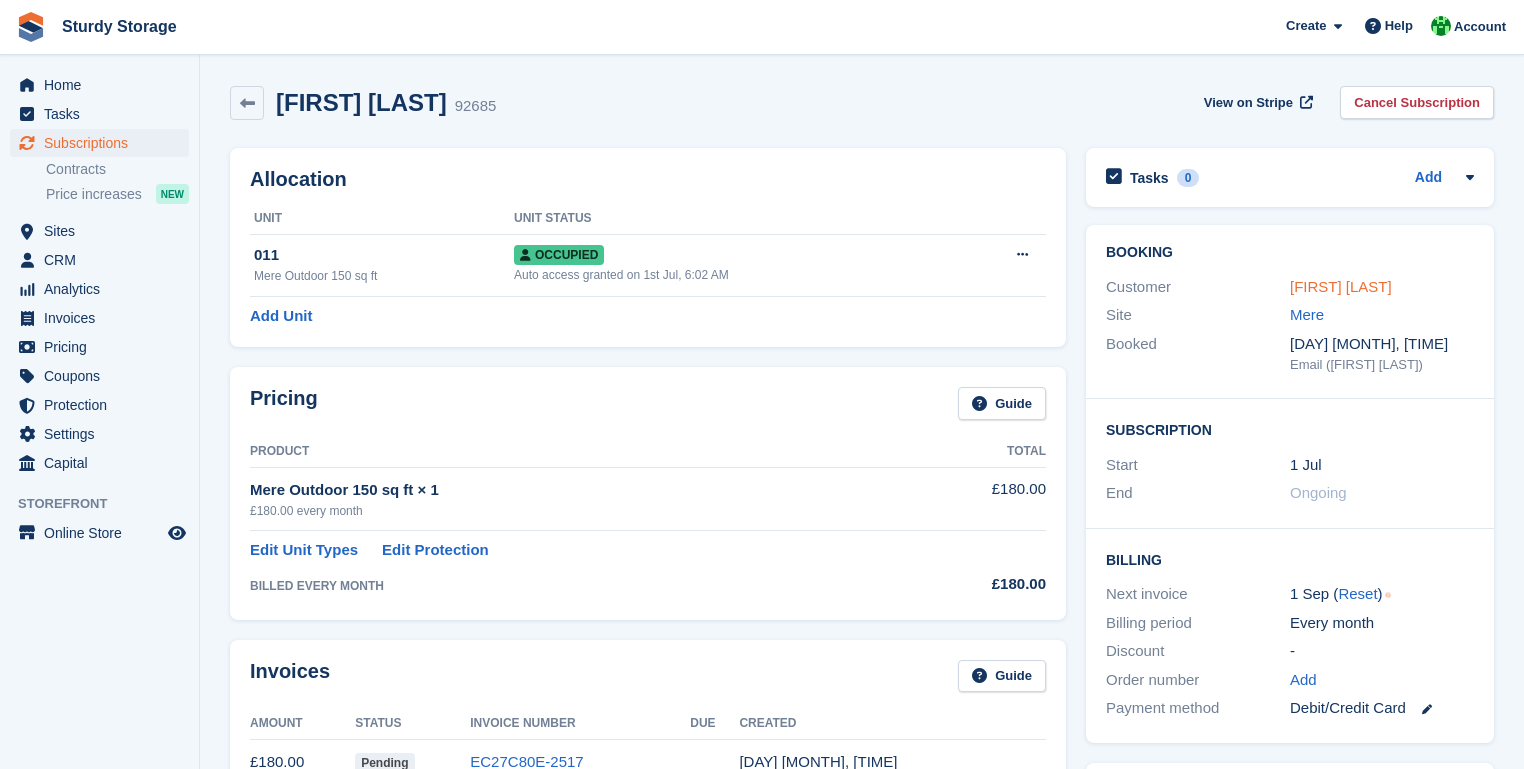 click on "[FIRST] [LAST]" at bounding box center [1341, 286] 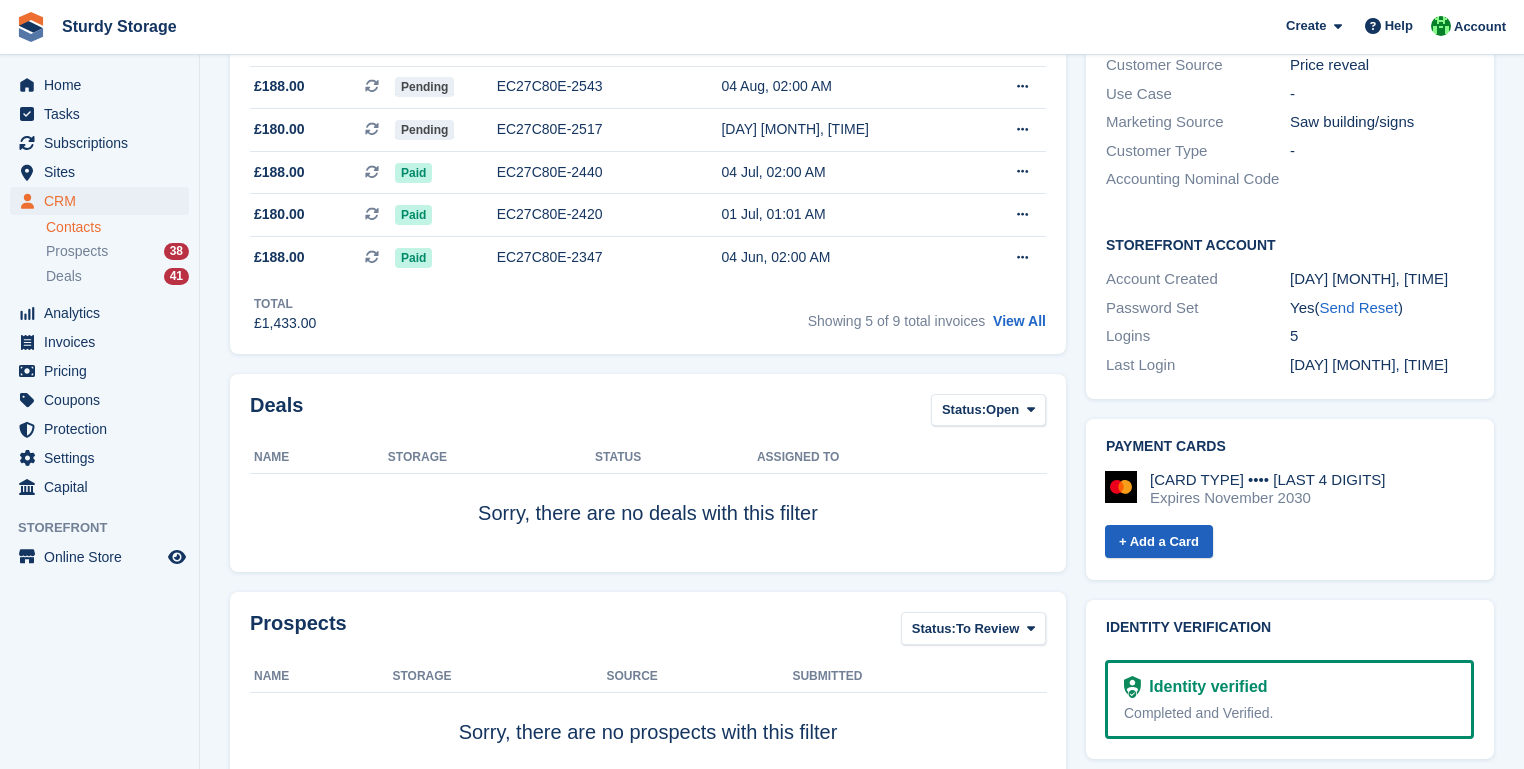scroll, scrollTop: 480, scrollLeft: 0, axis: vertical 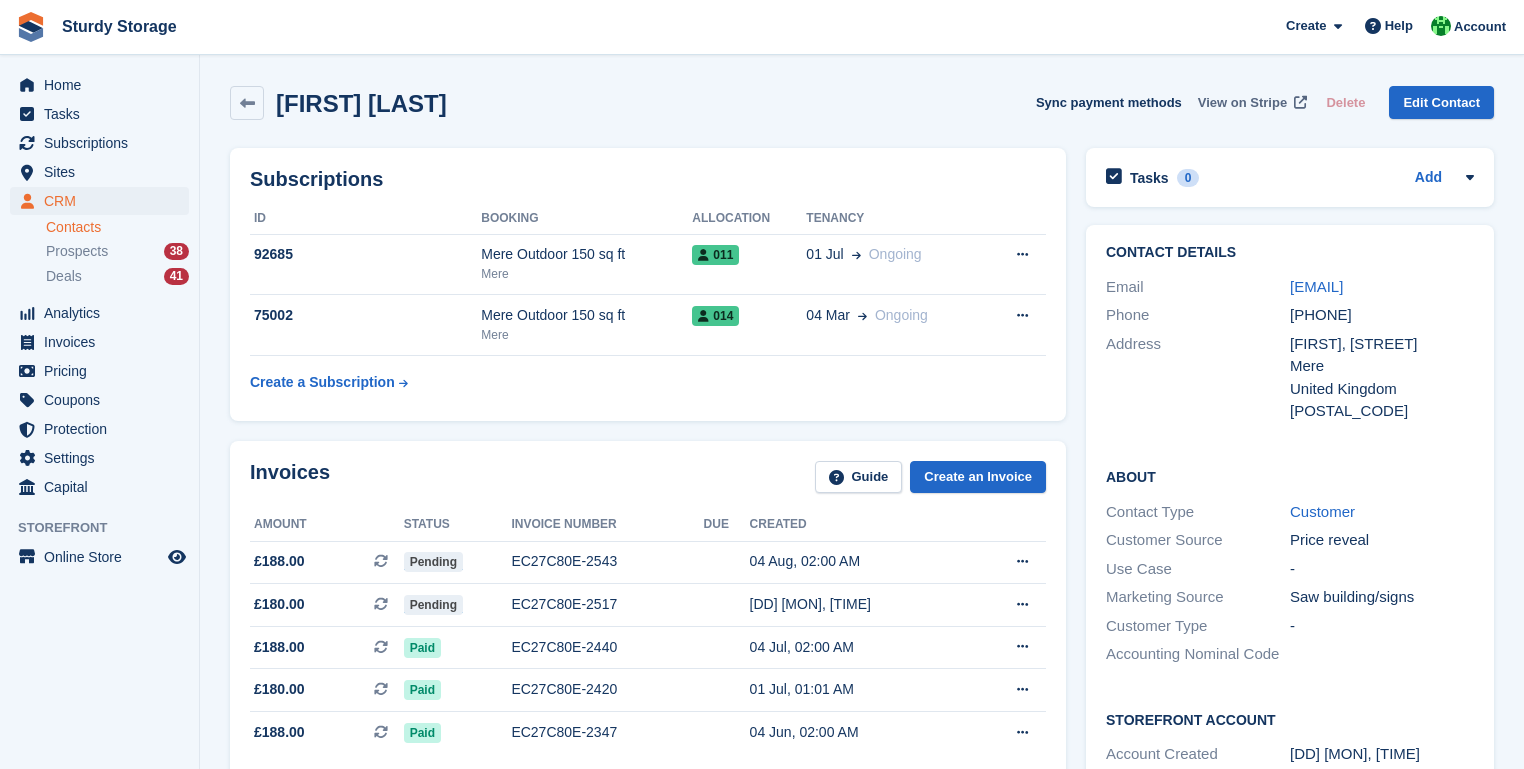 click on "View on Stripe" at bounding box center (1242, 103) 